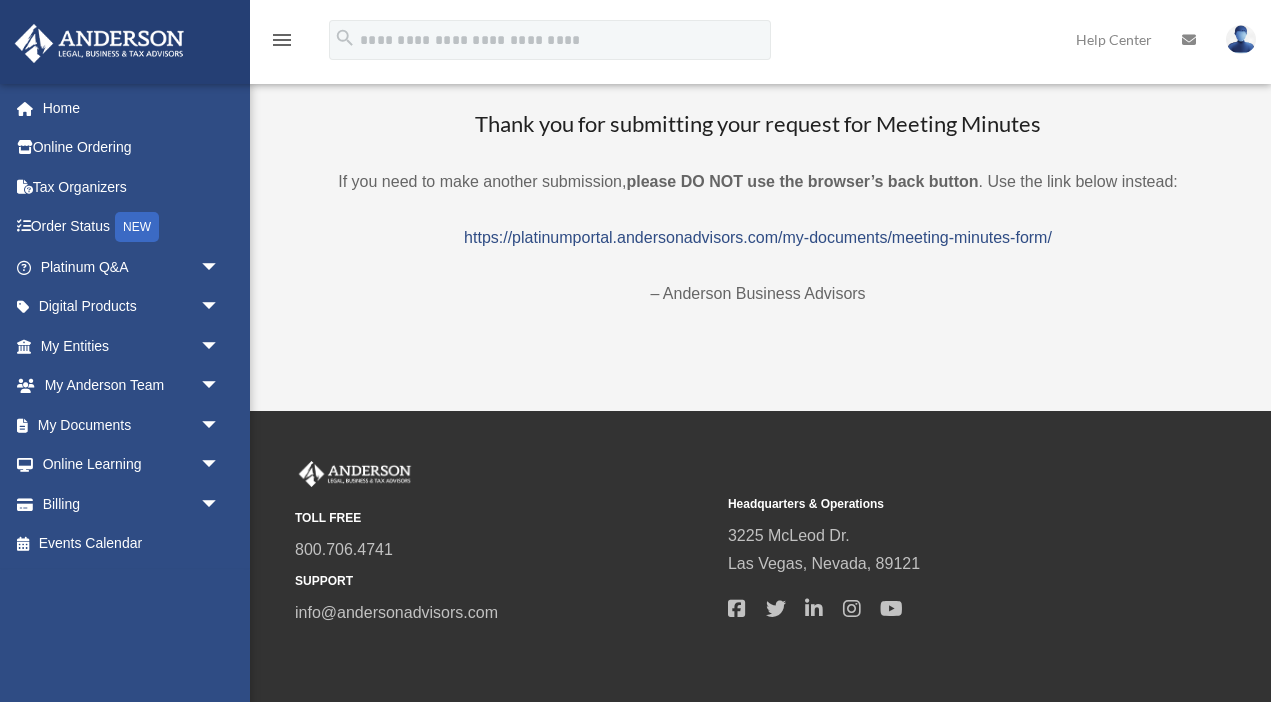 scroll, scrollTop: 0, scrollLeft: 0, axis: both 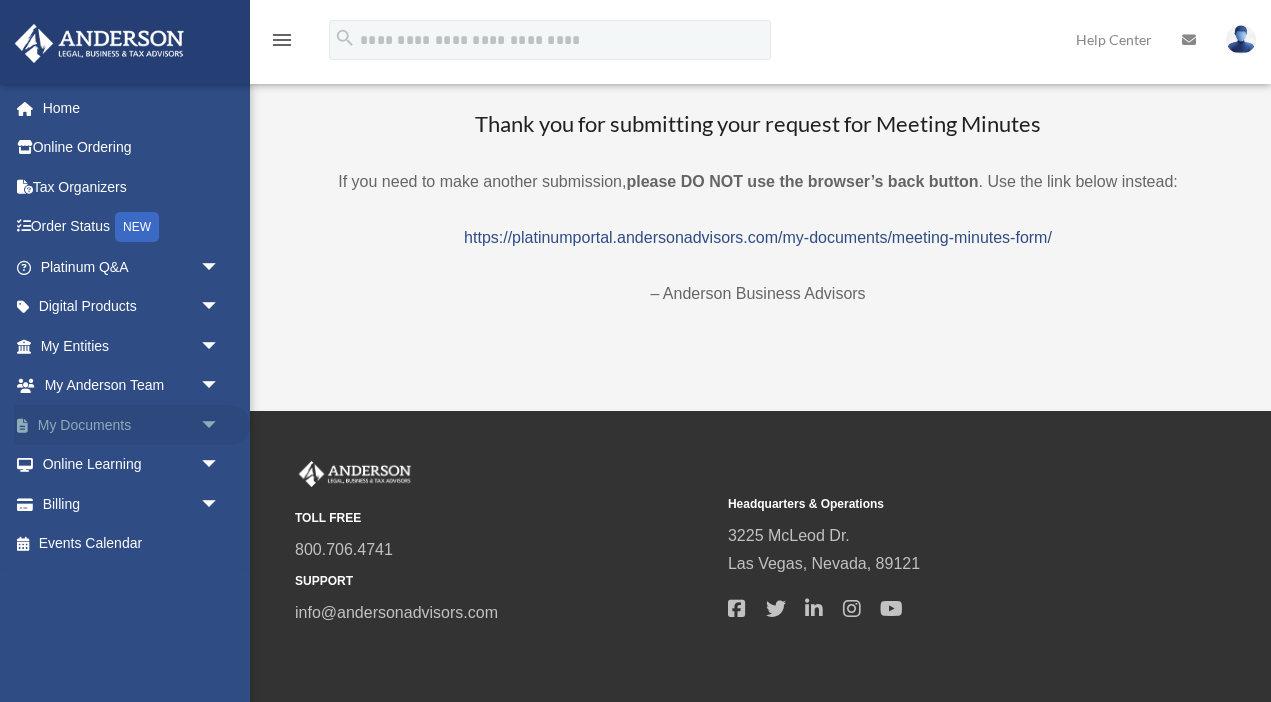 click on "arrow_drop_down" at bounding box center [220, 425] 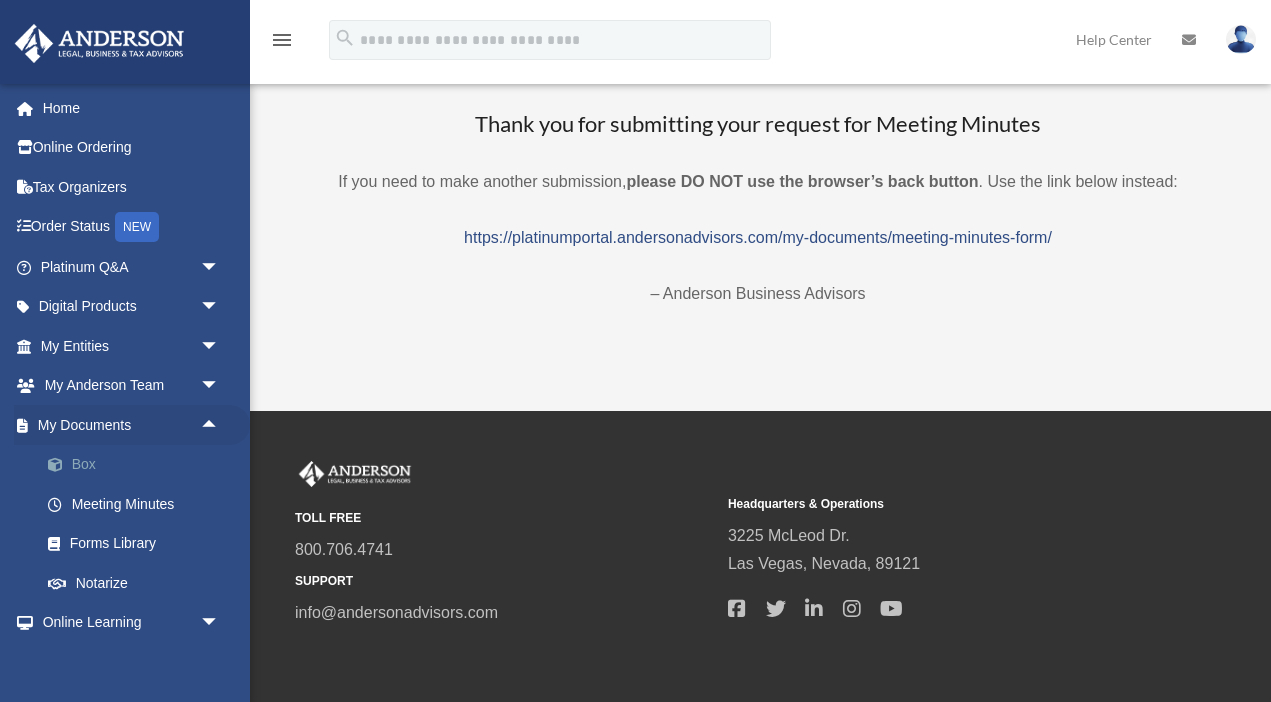 click on "Box" at bounding box center [139, 465] 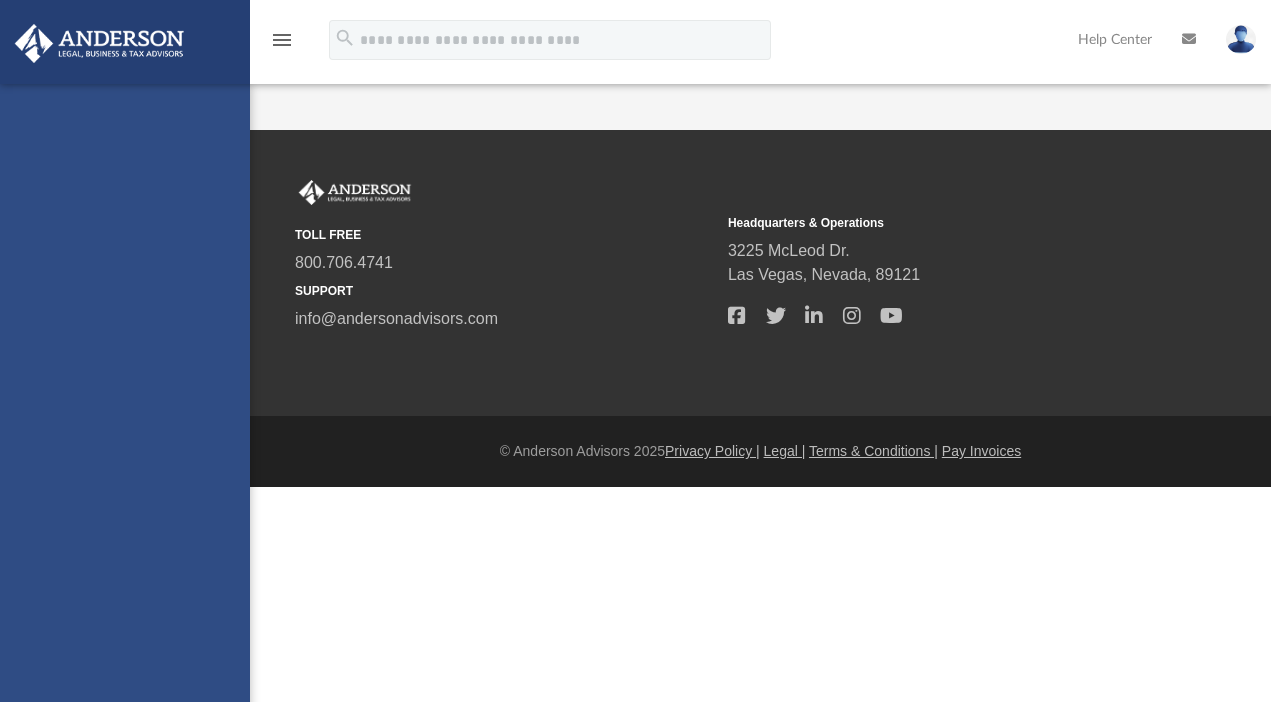scroll, scrollTop: 0, scrollLeft: 0, axis: both 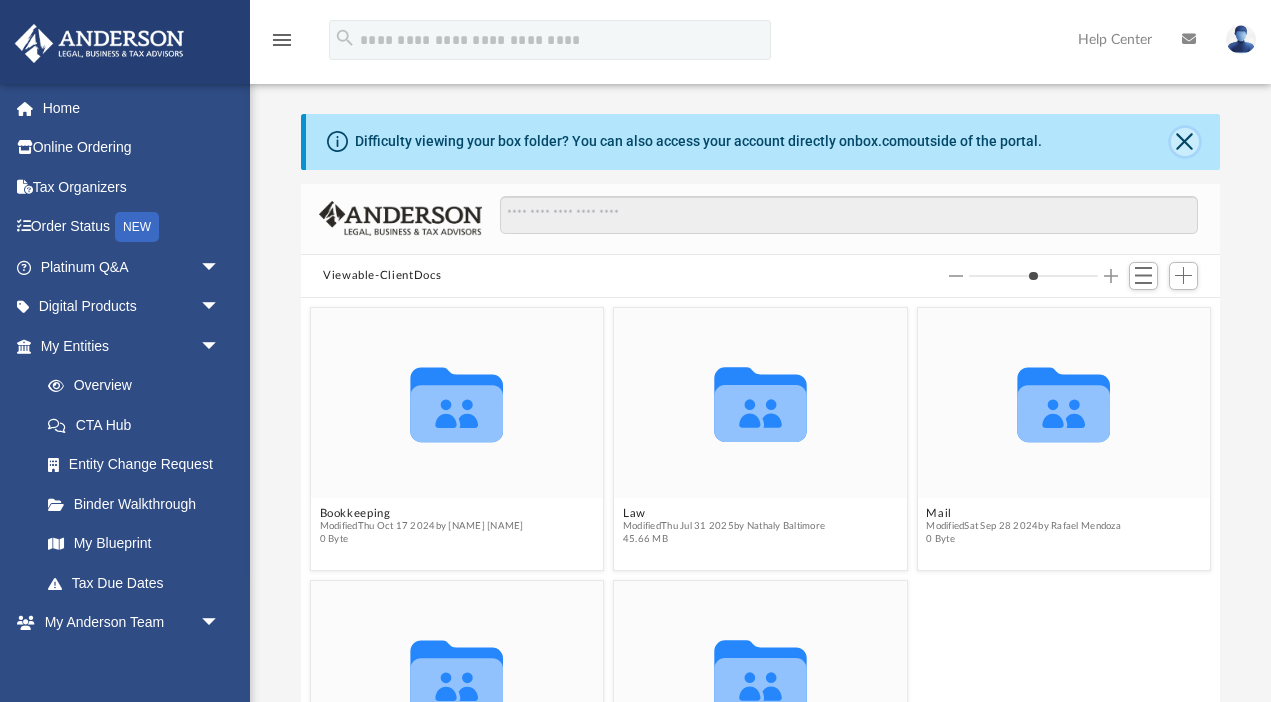 click 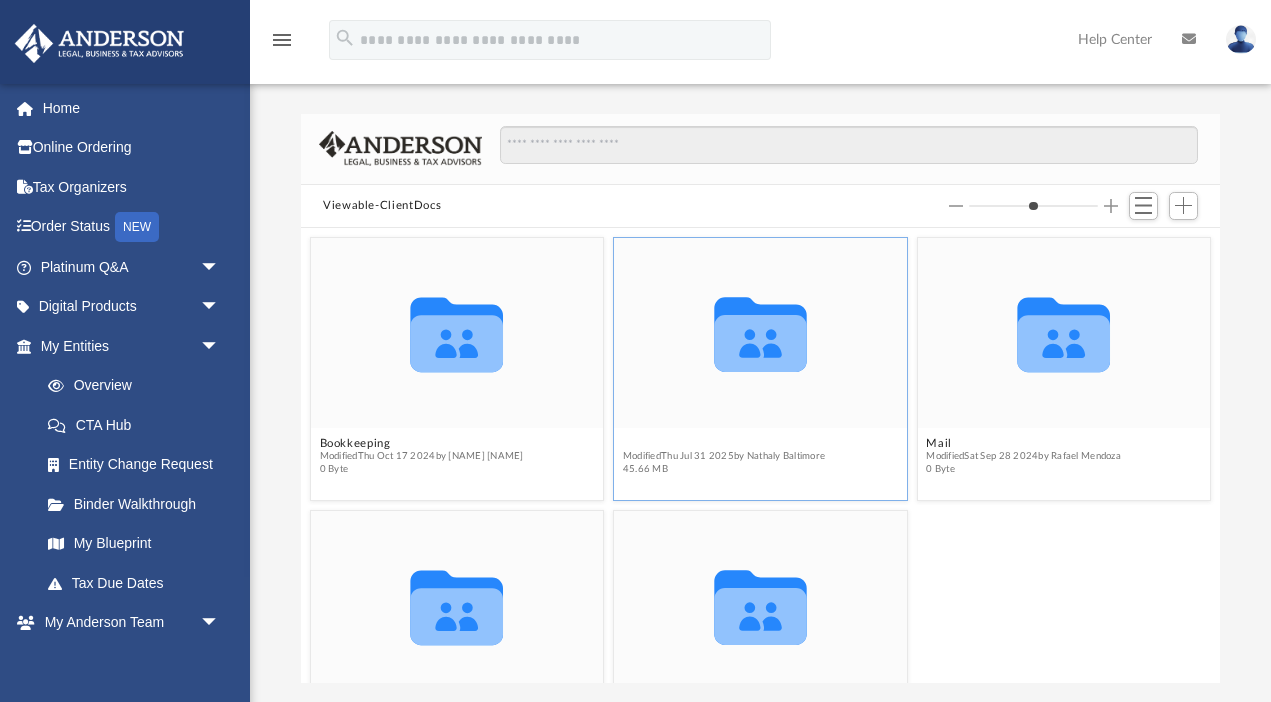 click on "Law" at bounding box center [724, 443] 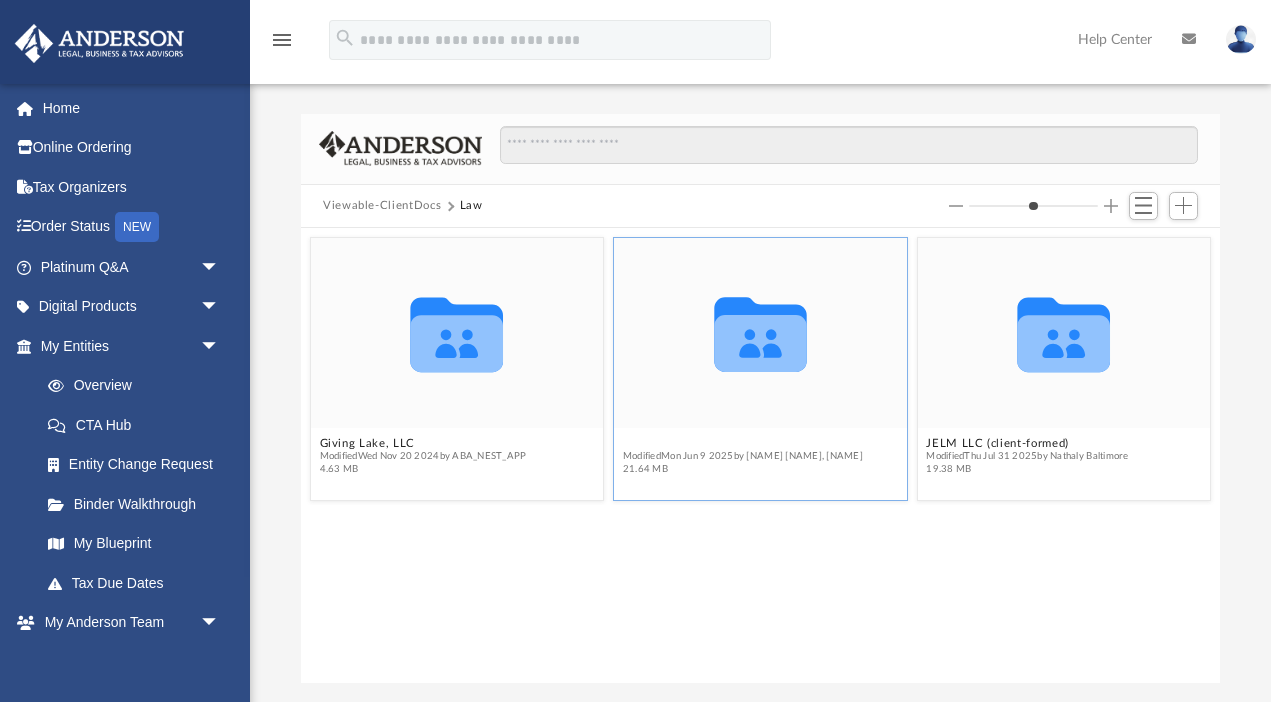 click on "JCLS Properties LLC (client-formed)" at bounding box center [743, 443] 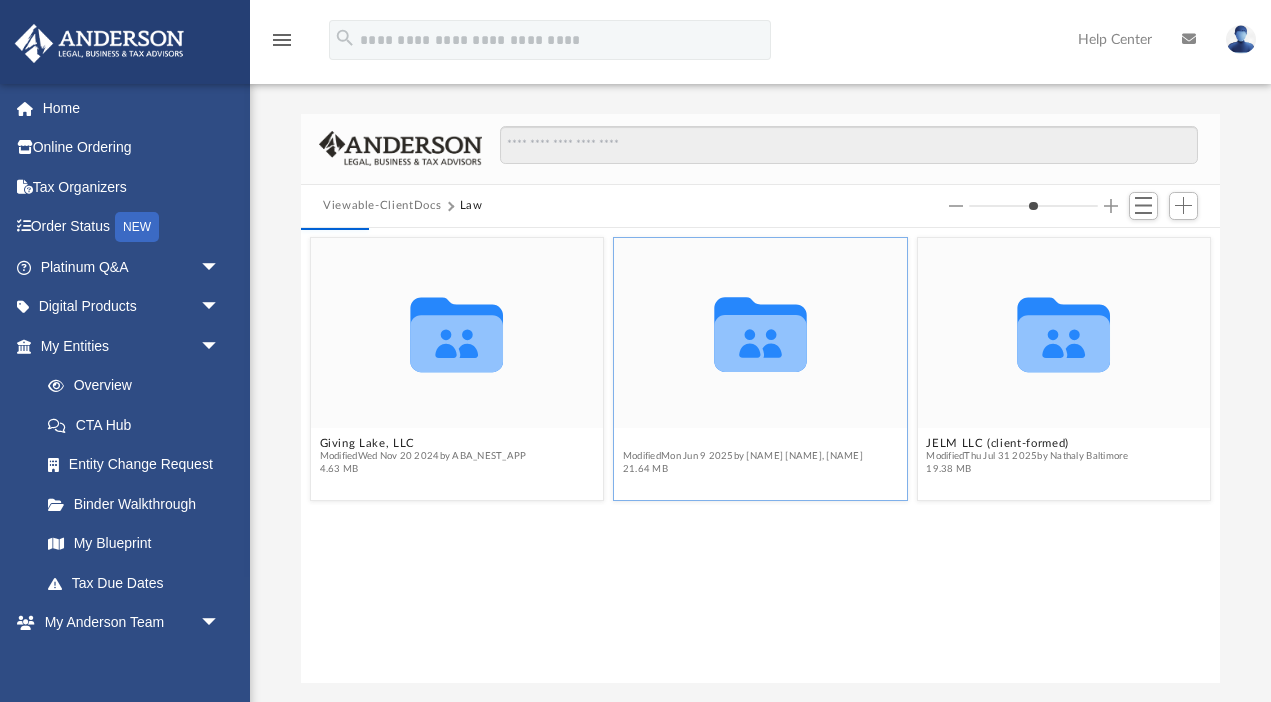 type on "*" 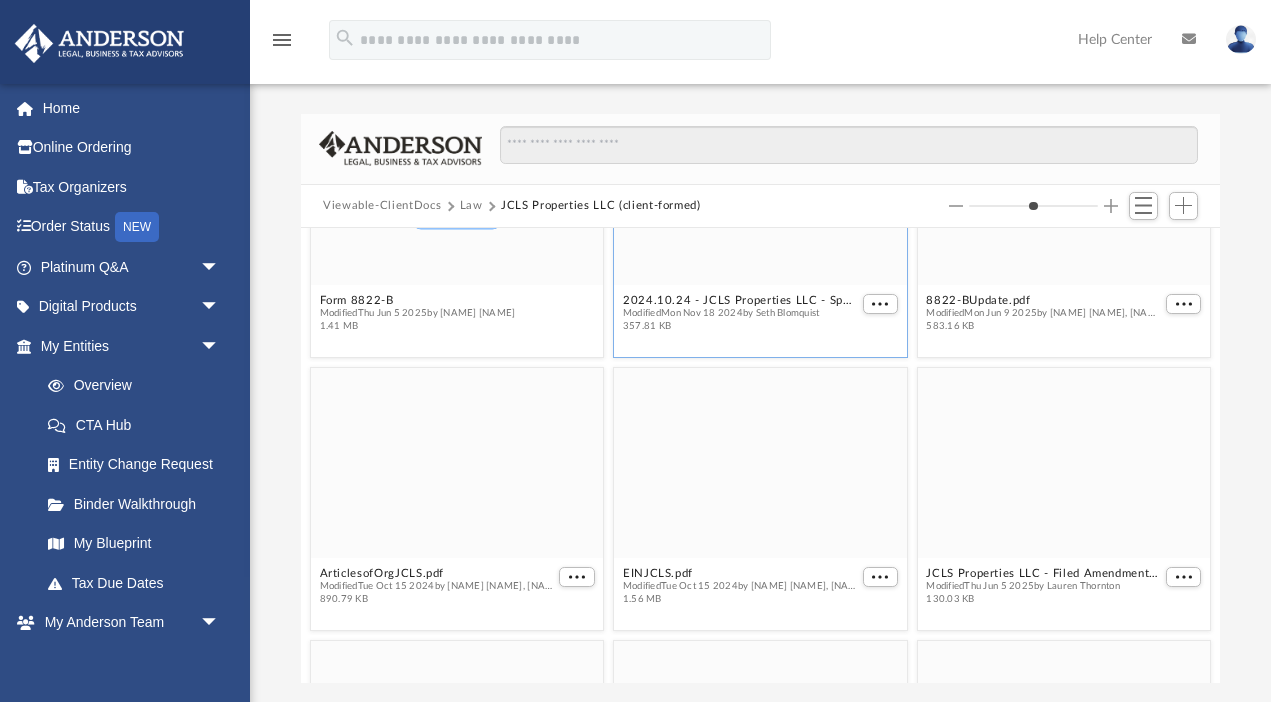 scroll, scrollTop: 373, scrollLeft: 0, axis: vertical 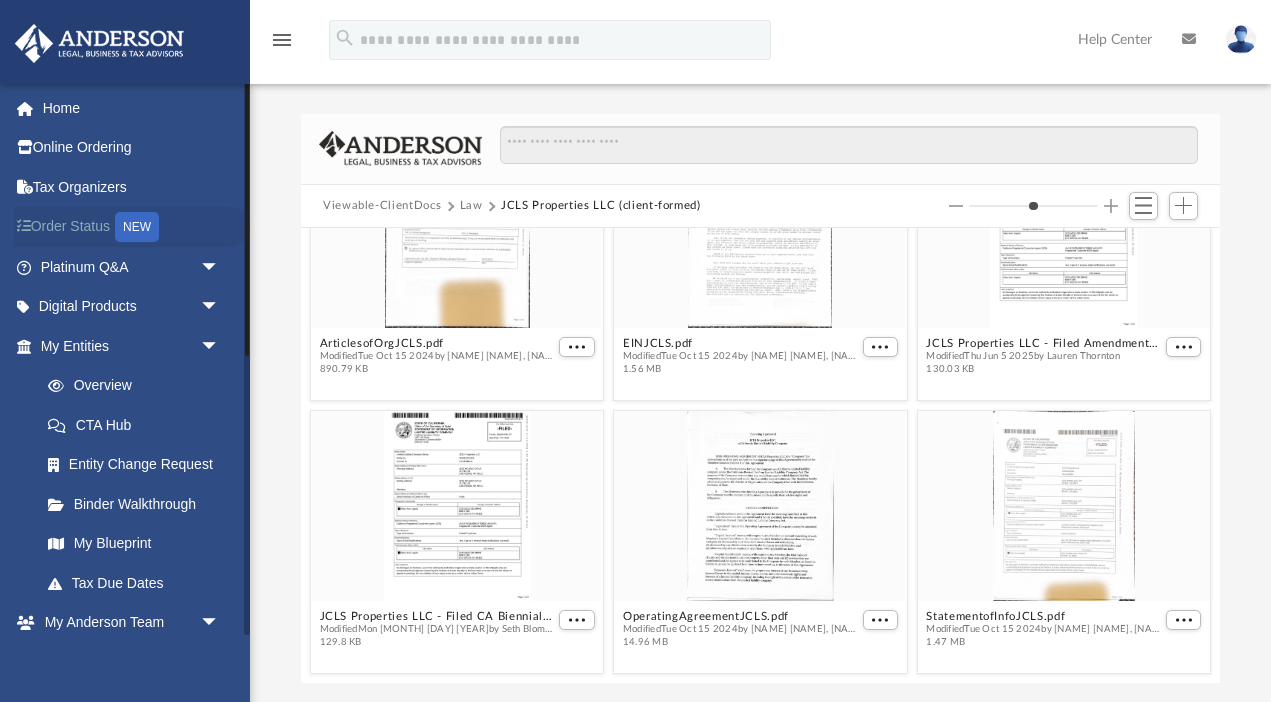 click on "Order Status  NEW" at bounding box center (132, 227) 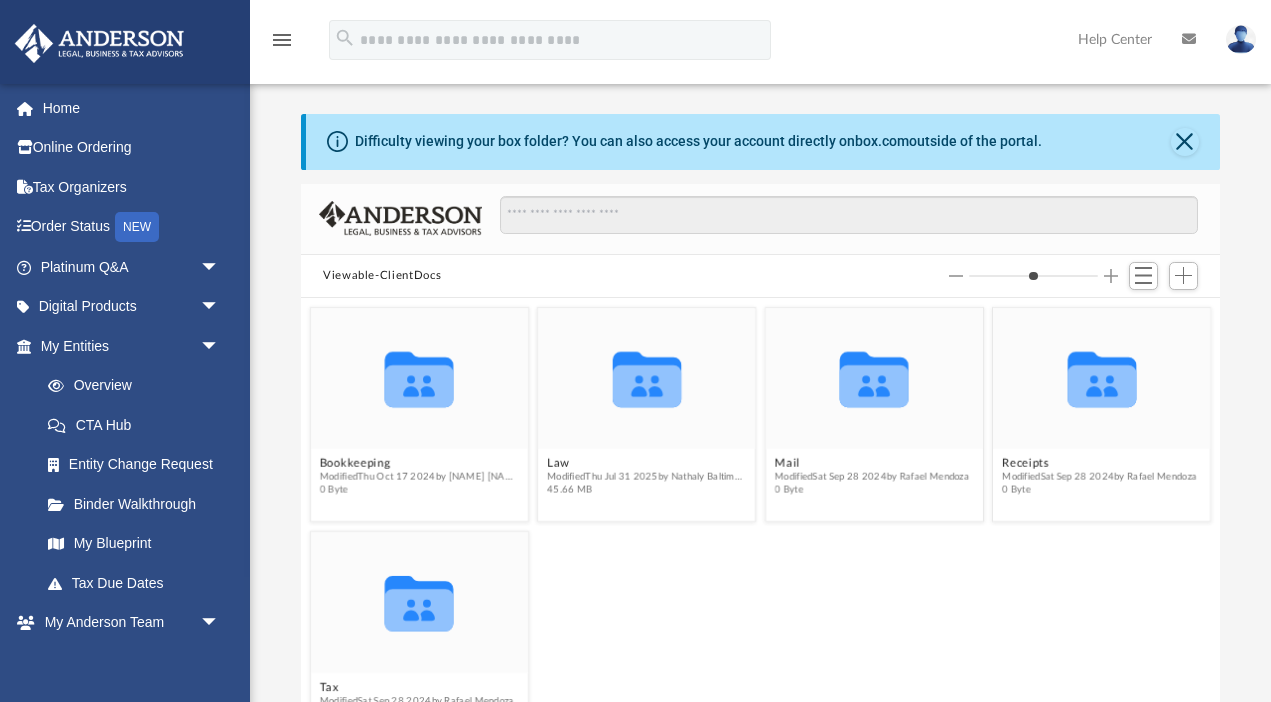 scroll, scrollTop: 0, scrollLeft: 0, axis: both 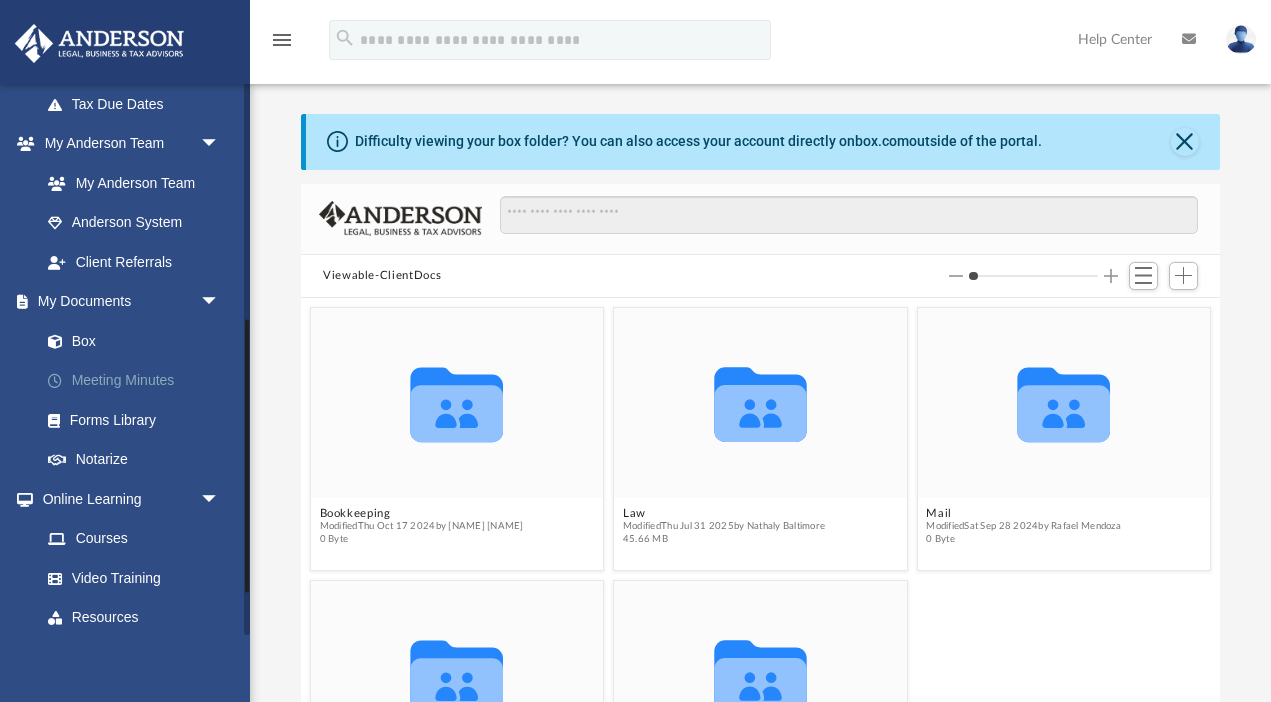 click on "Meeting Minutes" at bounding box center [139, 381] 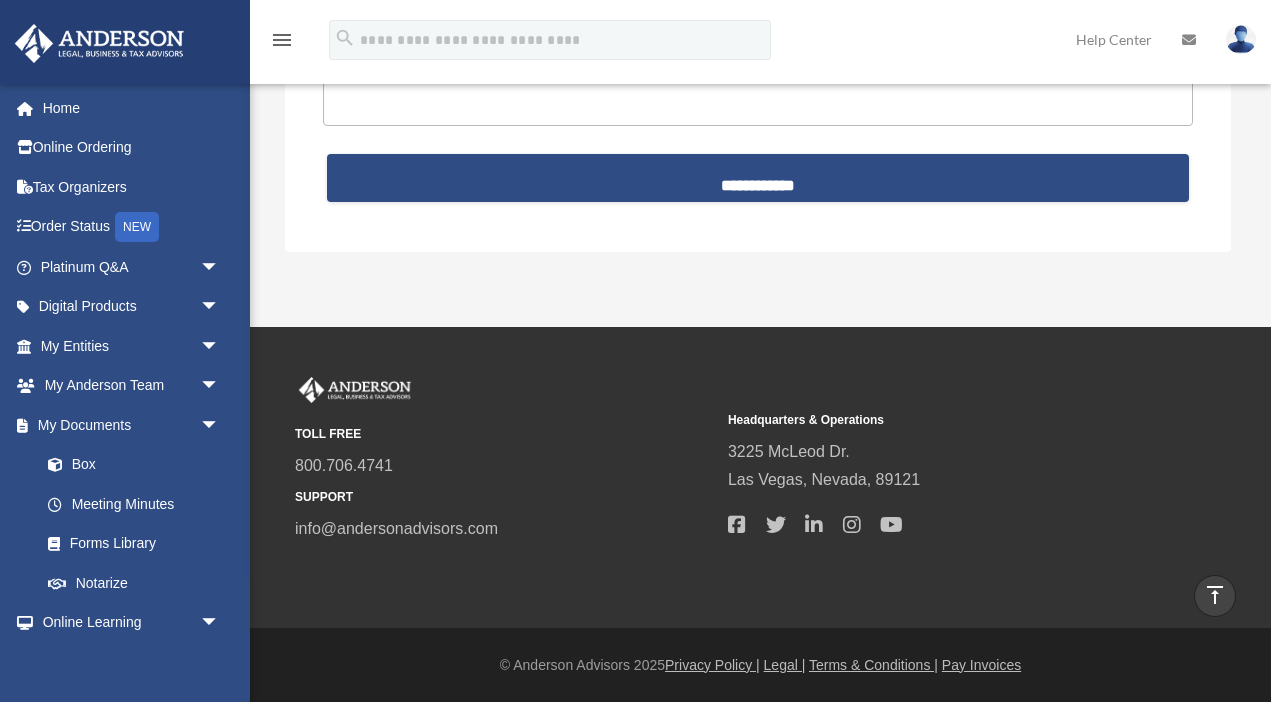 scroll, scrollTop: 4994, scrollLeft: 0, axis: vertical 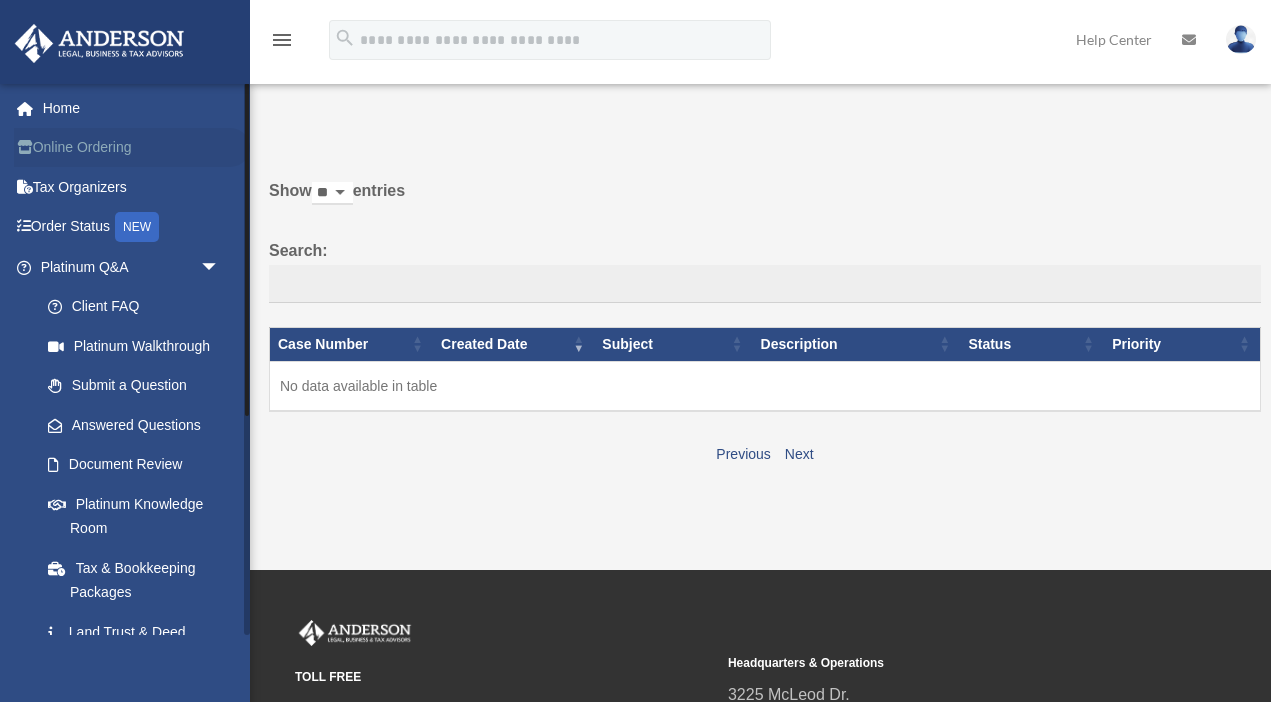 click on "Online Ordering" at bounding box center (132, 148) 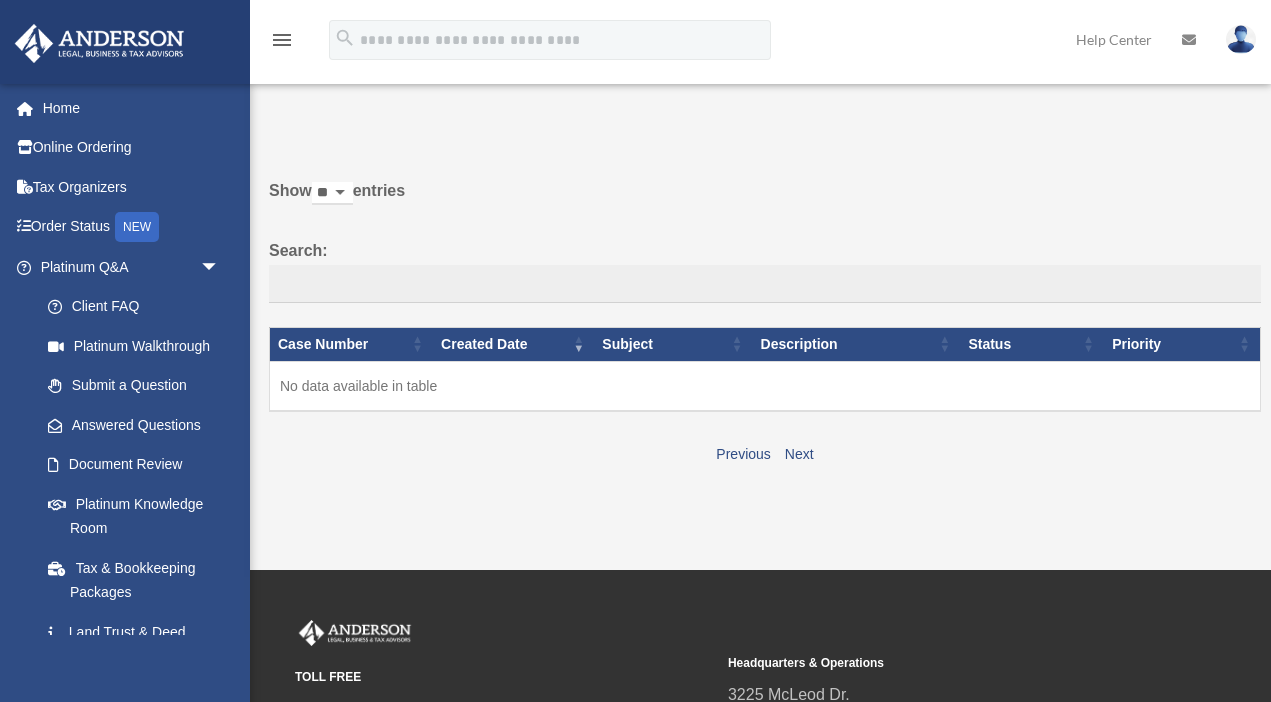 scroll, scrollTop: 0, scrollLeft: 0, axis: both 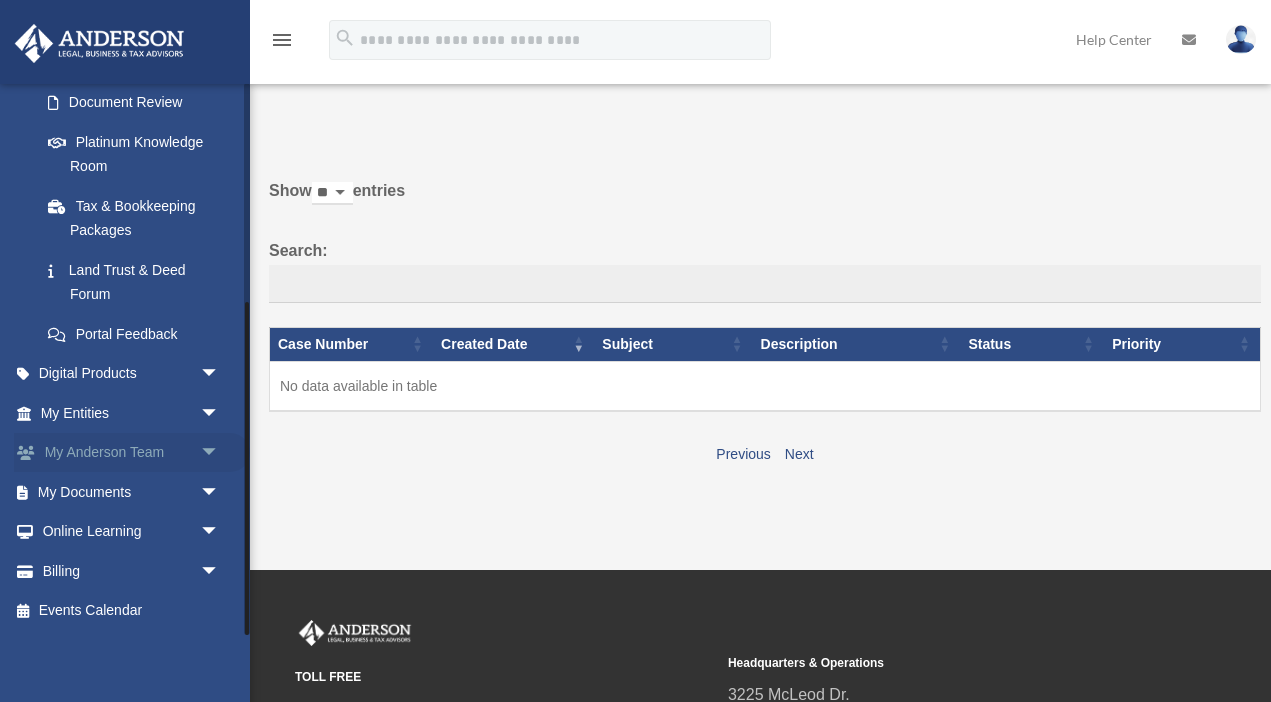 click on "arrow_drop_down" at bounding box center (220, 453) 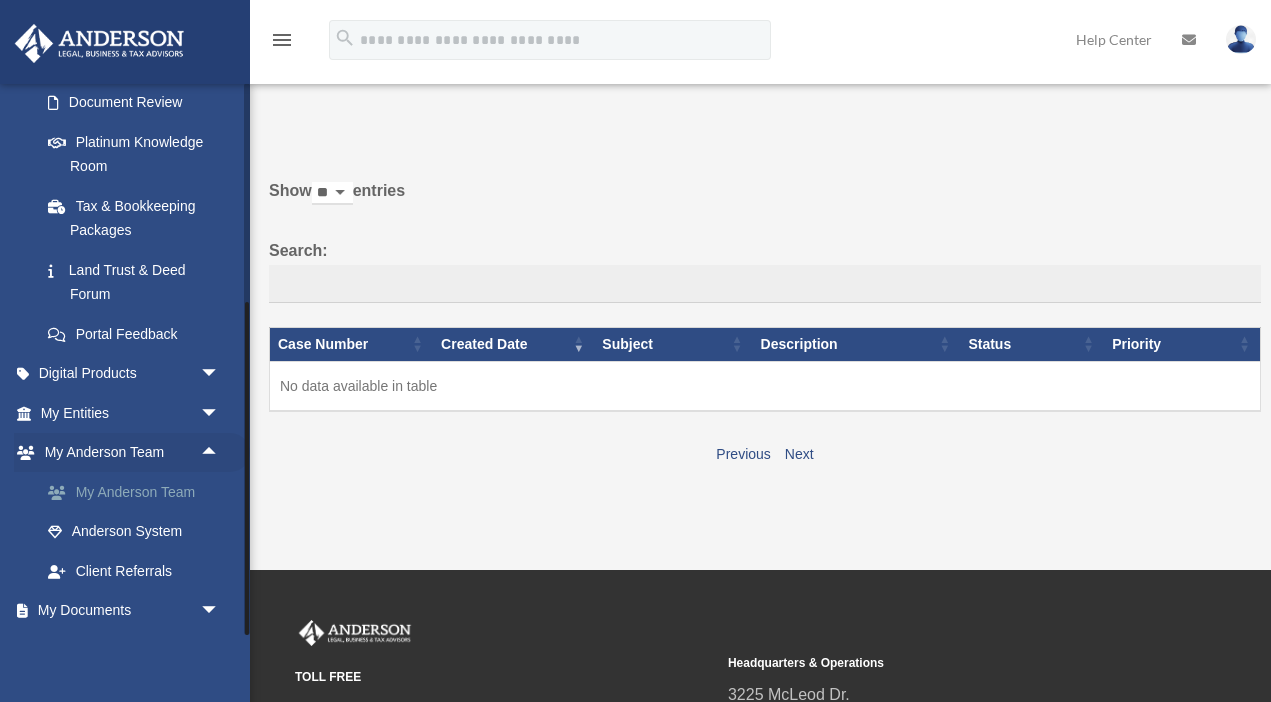 click on "My Anderson Team" at bounding box center (139, 492) 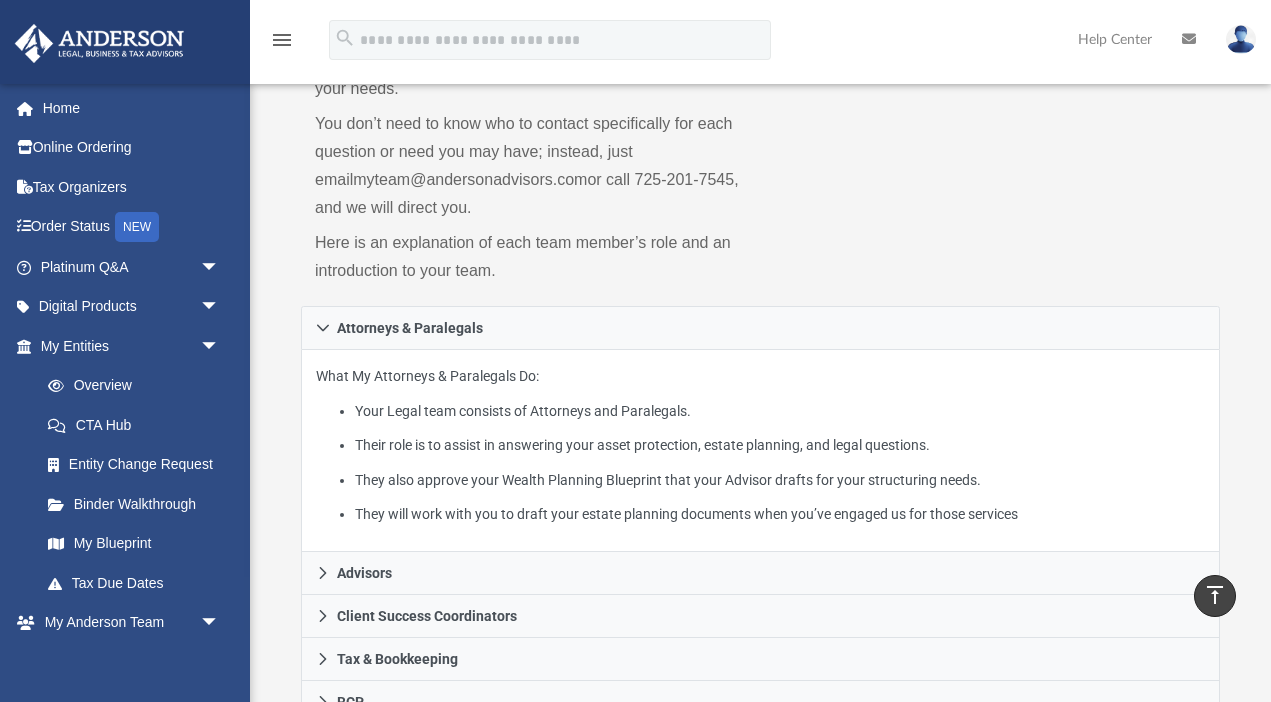 scroll, scrollTop: 0, scrollLeft: 0, axis: both 